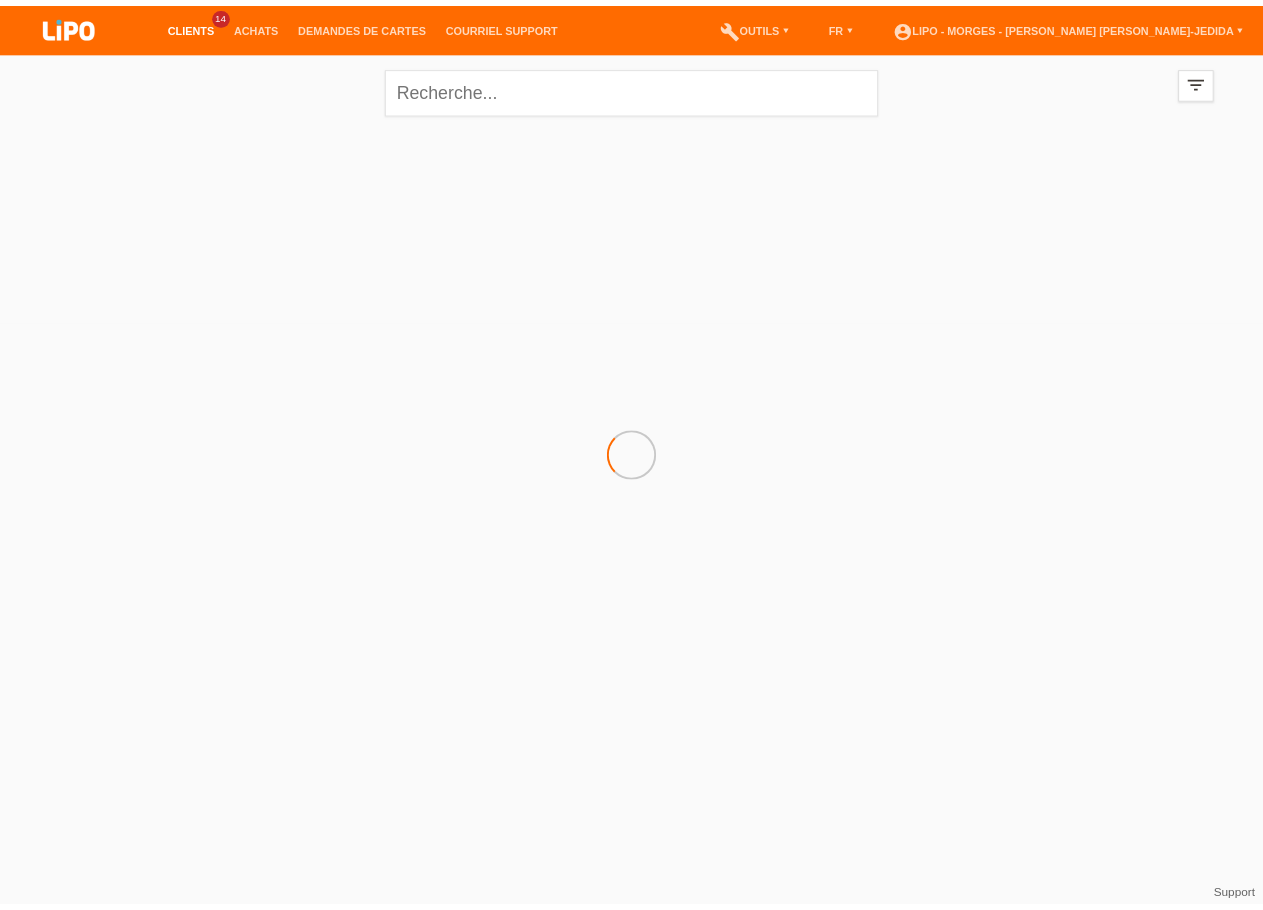 scroll, scrollTop: 0, scrollLeft: 0, axis: both 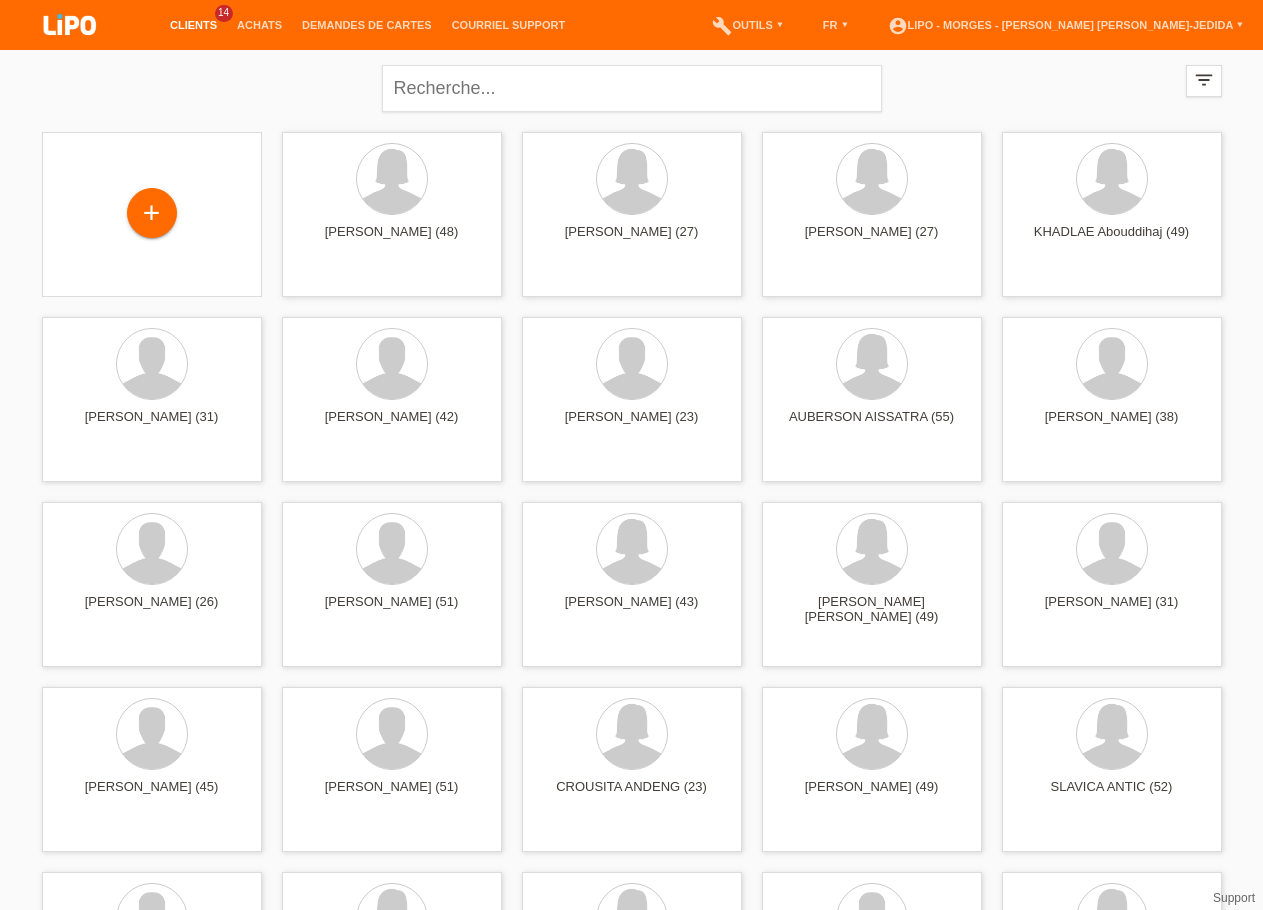click on "Achats" at bounding box center (259, 25) 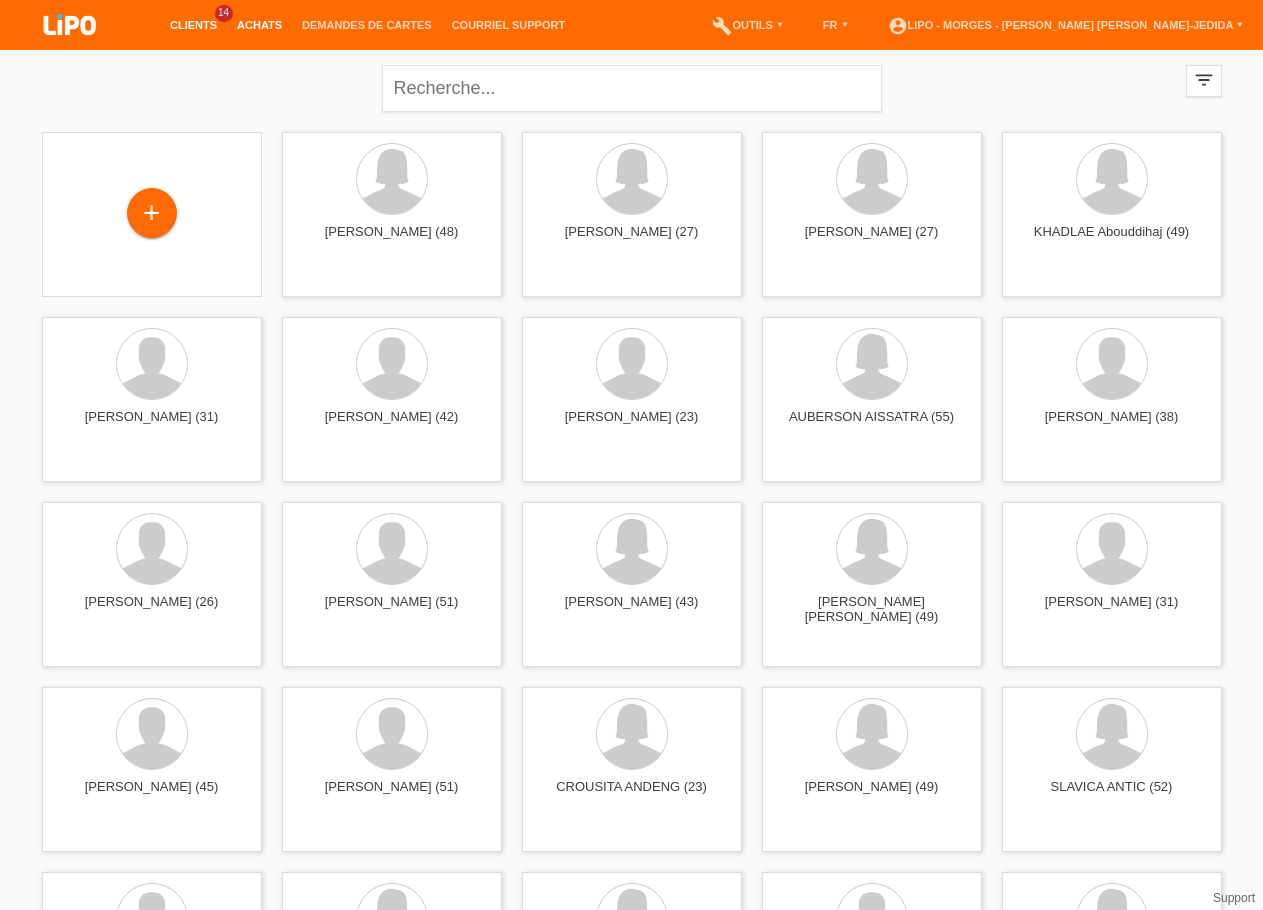 click on "Achats" at bounding box center (259, 25) 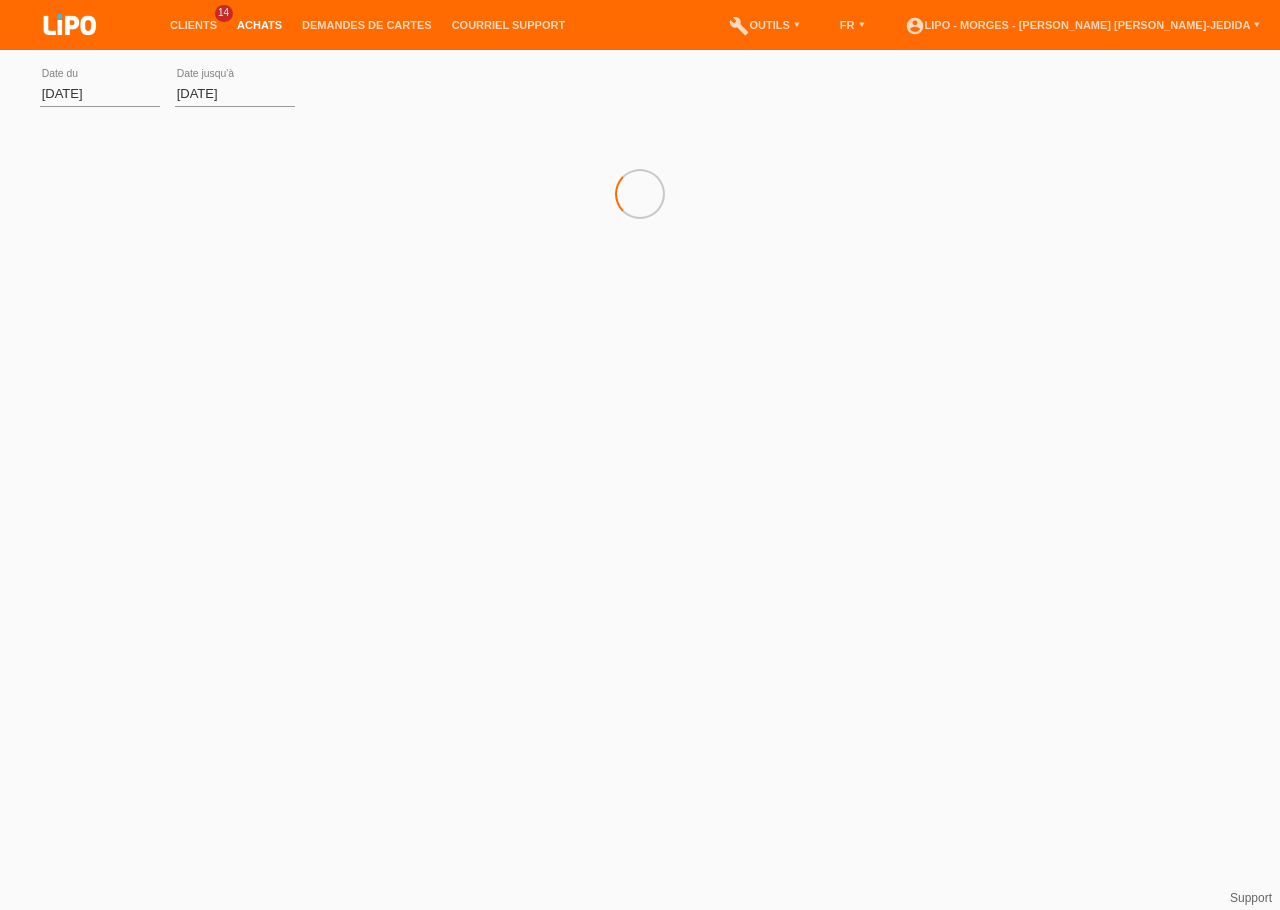 scroll, scrollTop: 0, scrollLeft: 0, axis: both 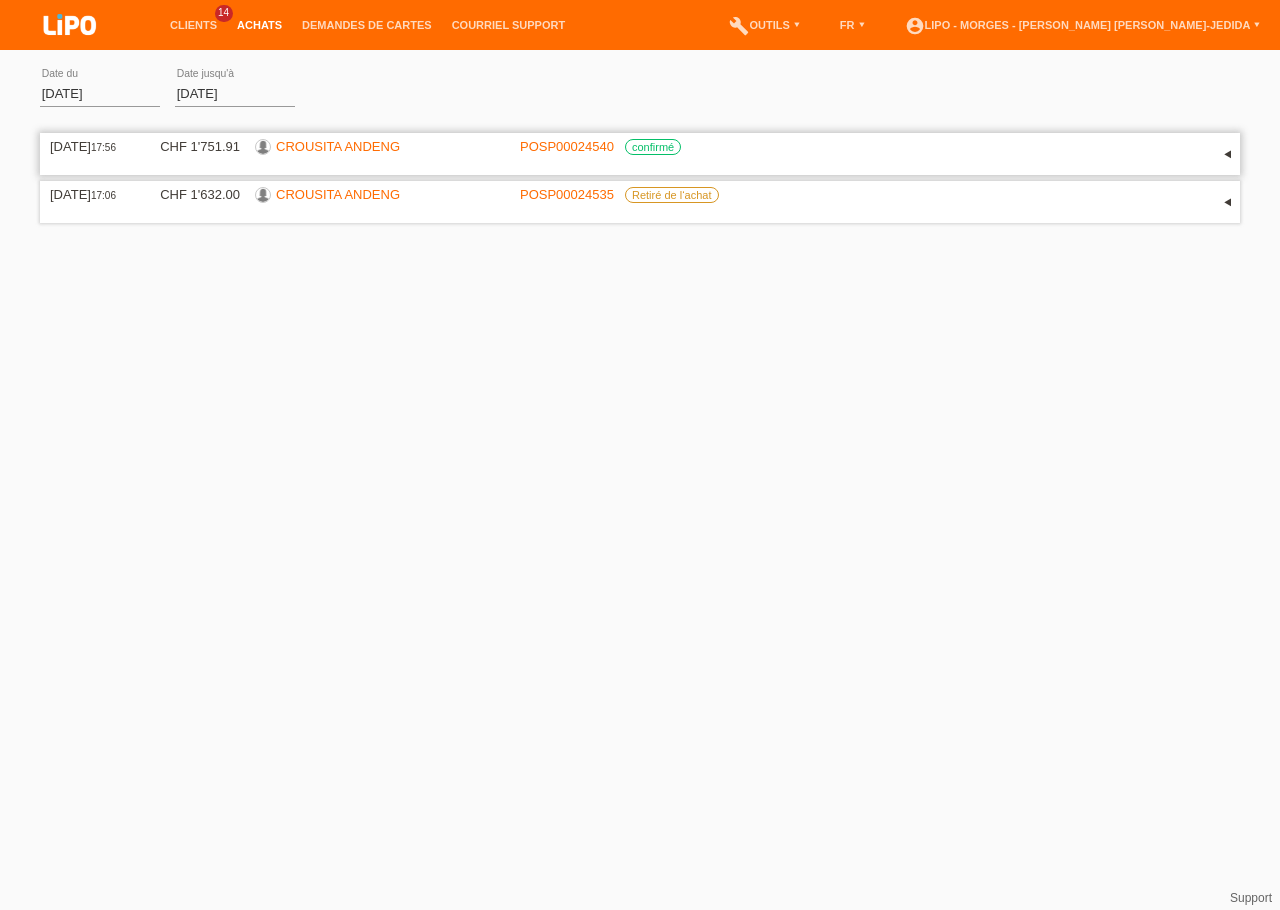 click on "CROUSITA ANDENG" at bounding box center (338, 146) 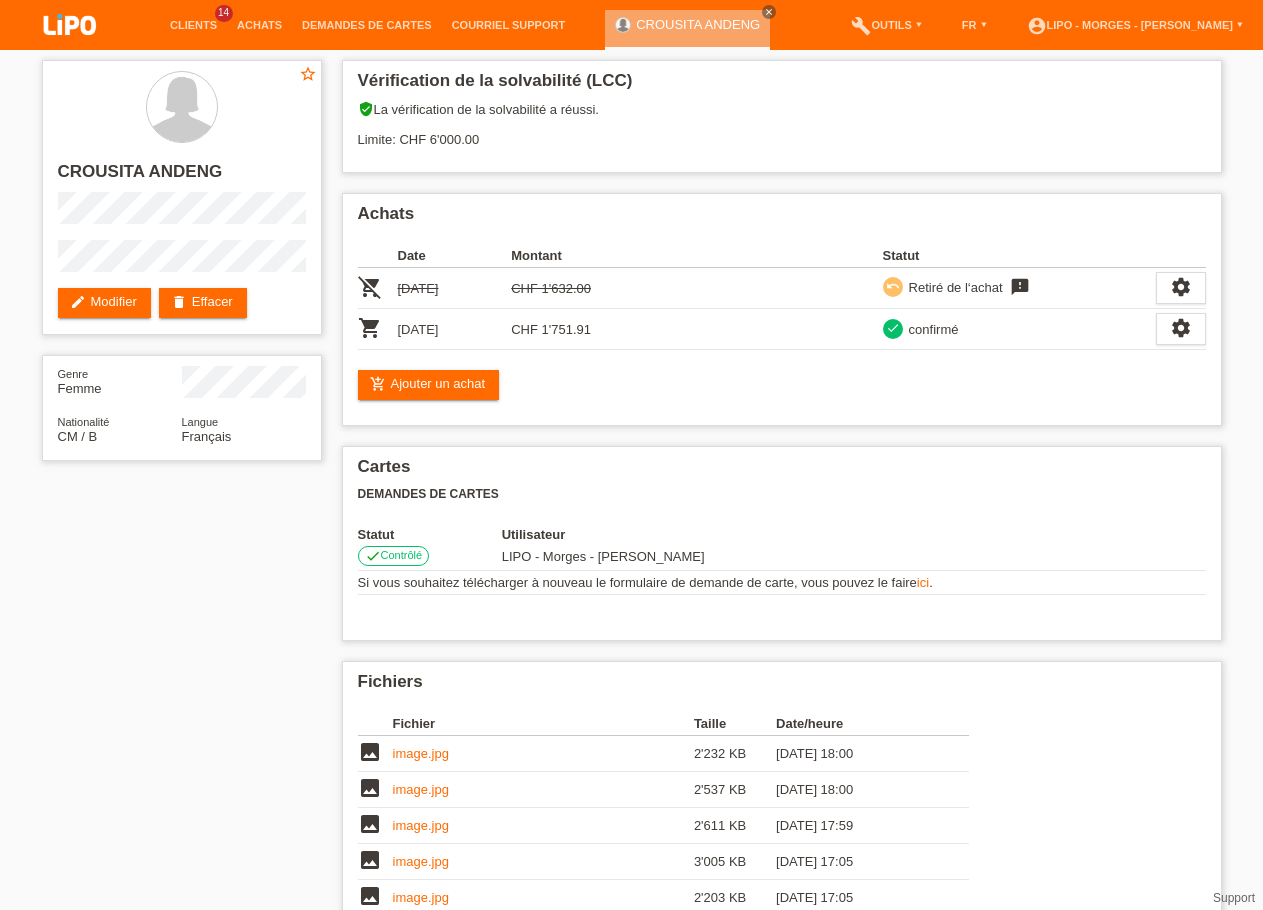scroll, scrollTop: 0, scrollLeft: 0, axis: both 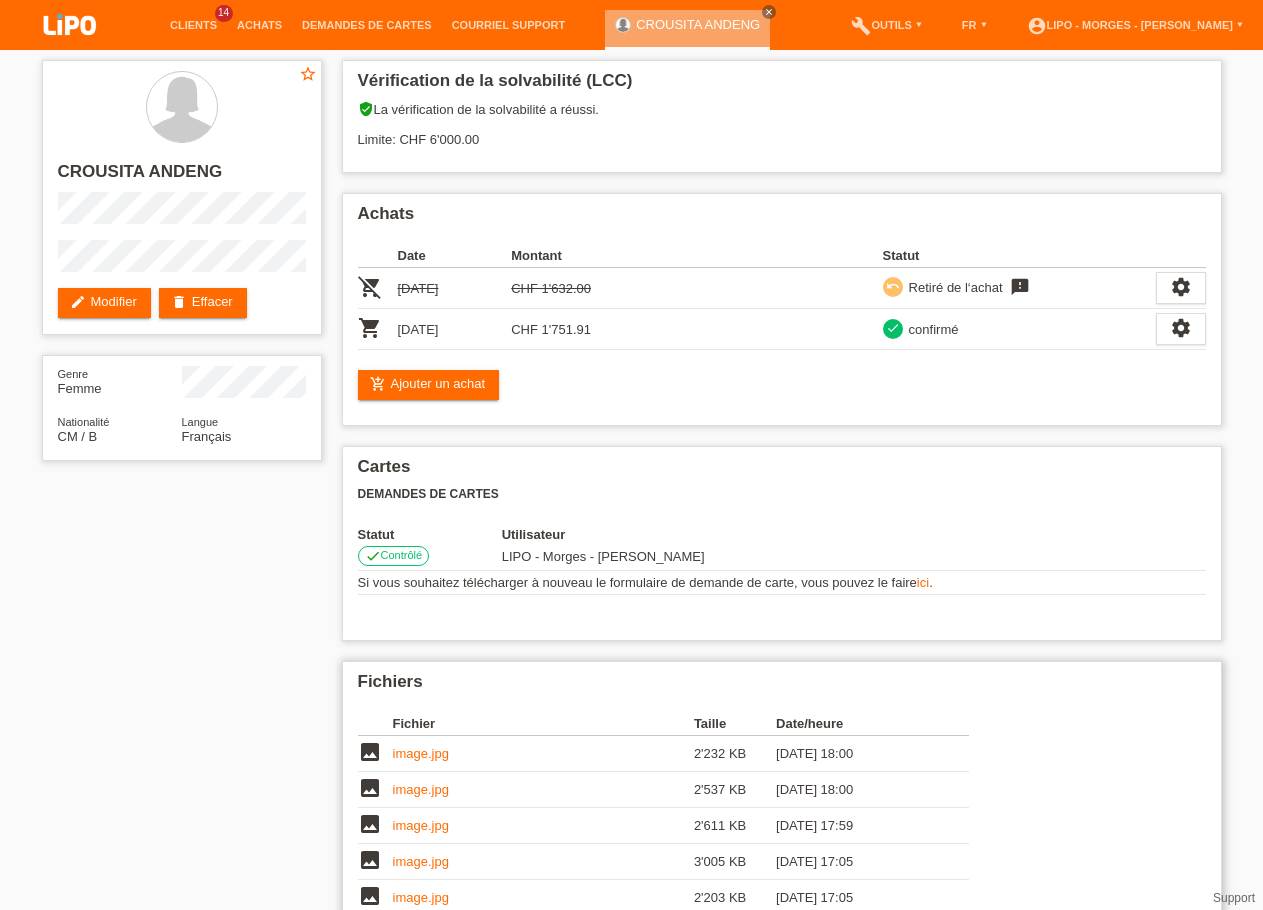 click on "image.jpg" at bounding box center (421, 753) 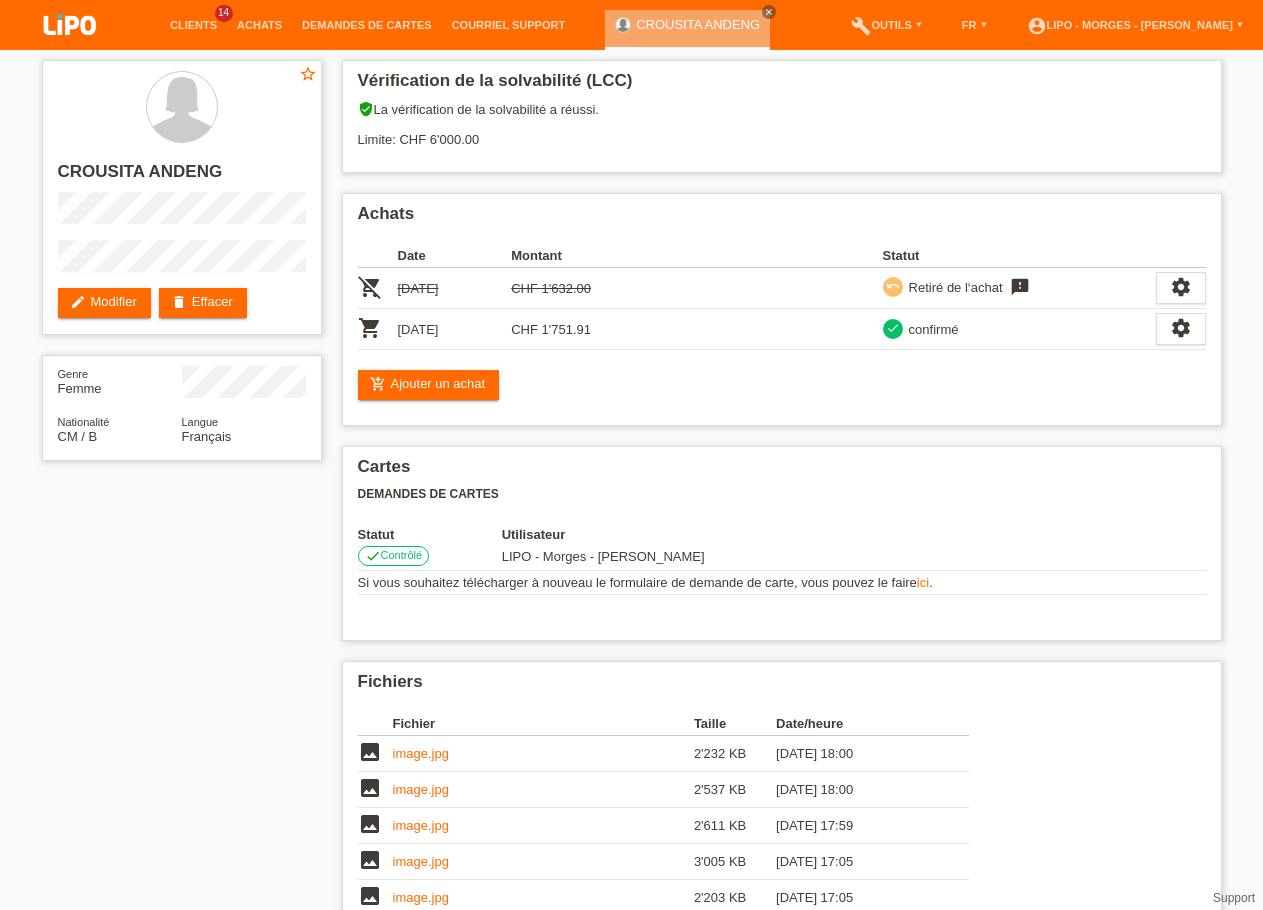 click on "star_border
CROUSITA ANDENG
edit  Modifier
delete  Effacer
Genre
Femme
Nationalité
CM / B
Langue
Français
Vérification de la solvabilité (LCC)
verified_user  La vérification de la solvabilité a réussi." at bounding box center (632, 633) 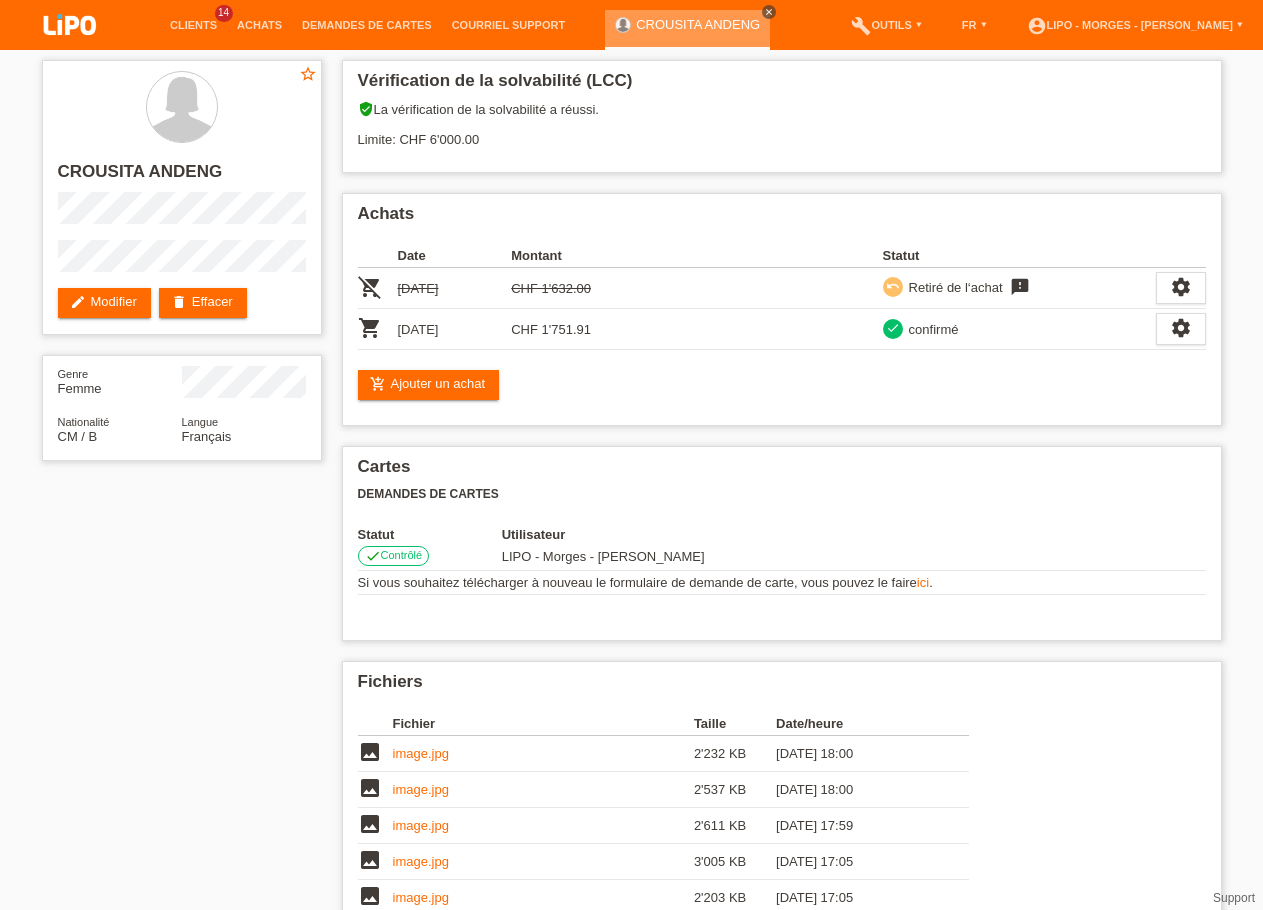 click on "close" at bounding box center (769, 12) 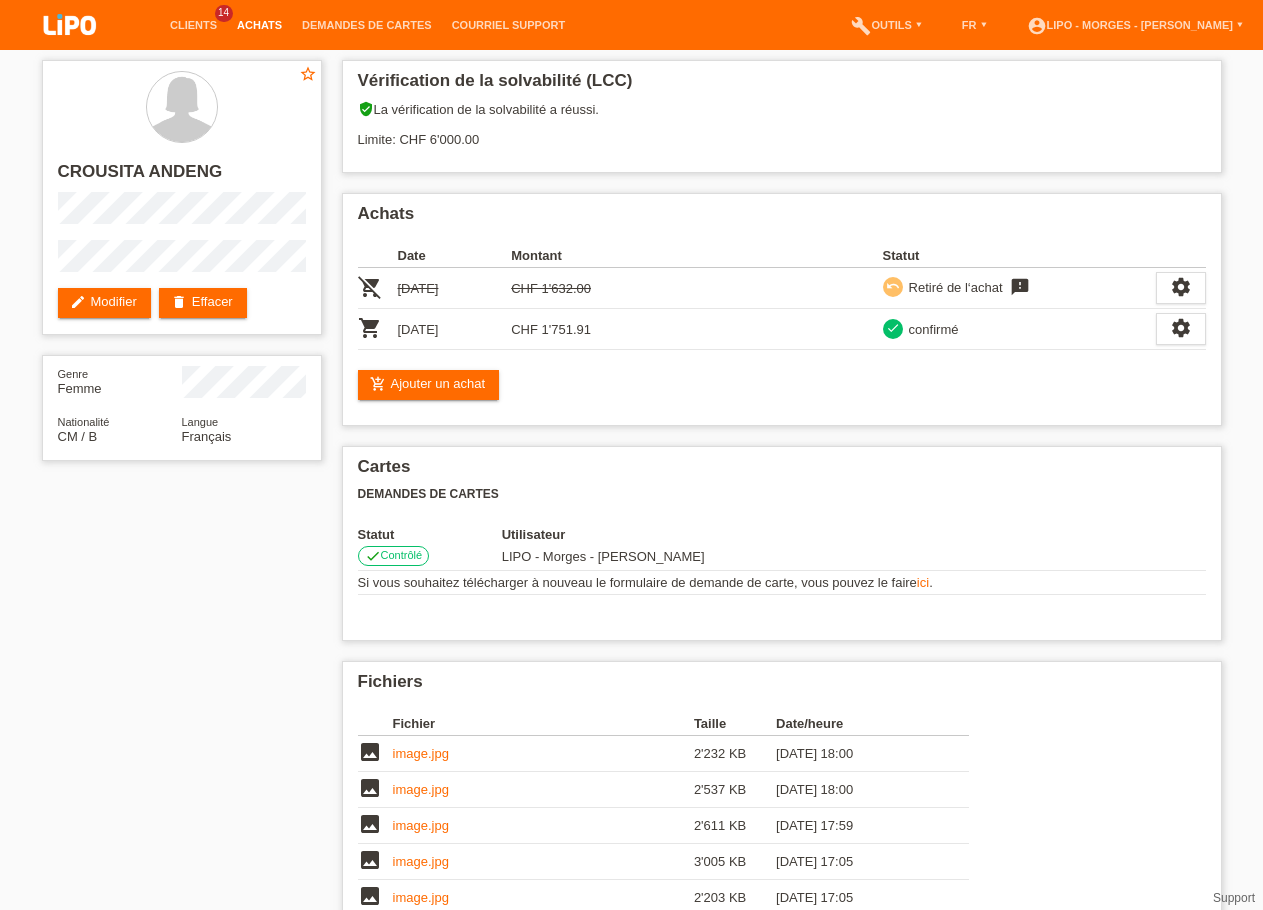 click on "Achats" at bounding box center (259, 25) 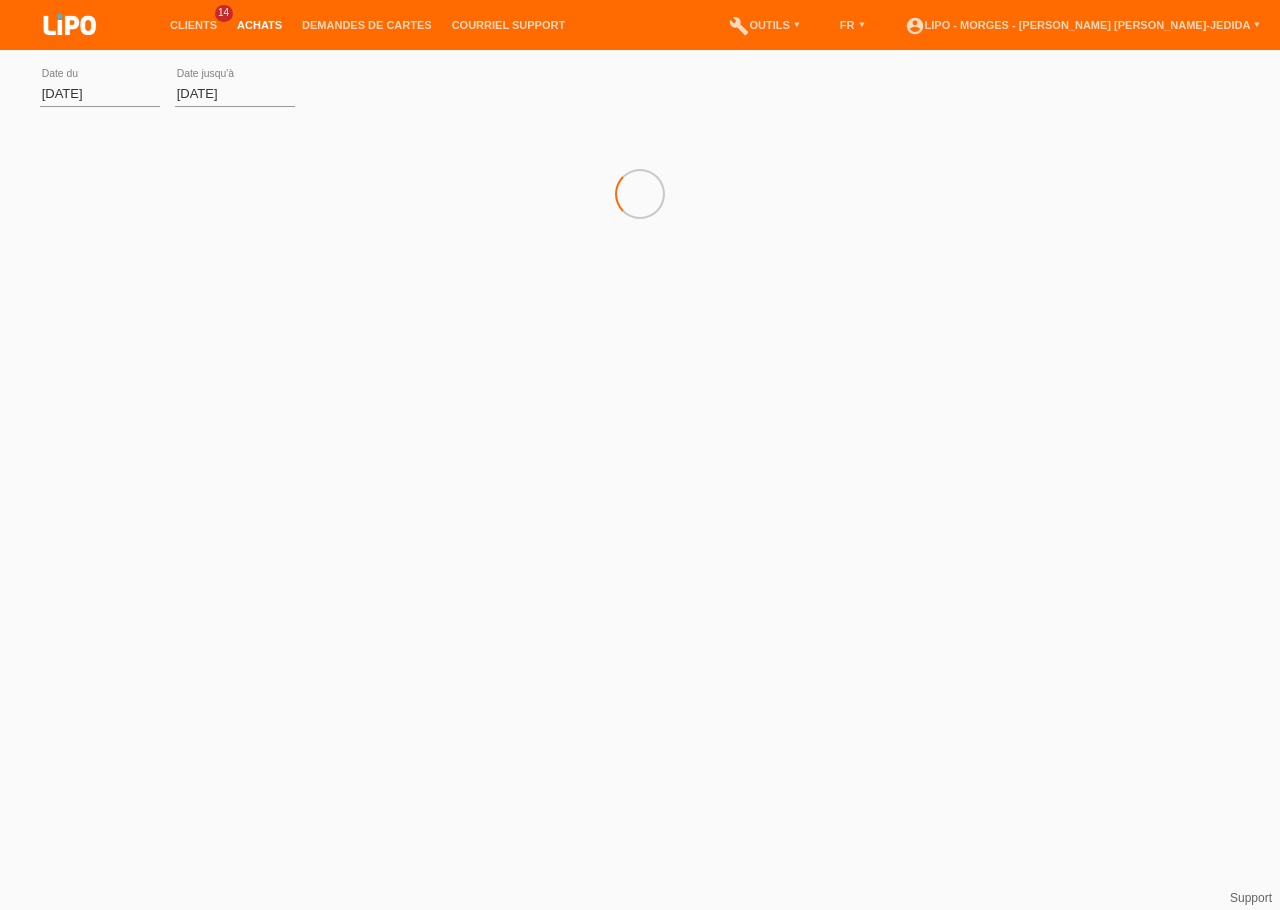 scroll, scrollTop: 0, scrollLeft: 0, axis: both 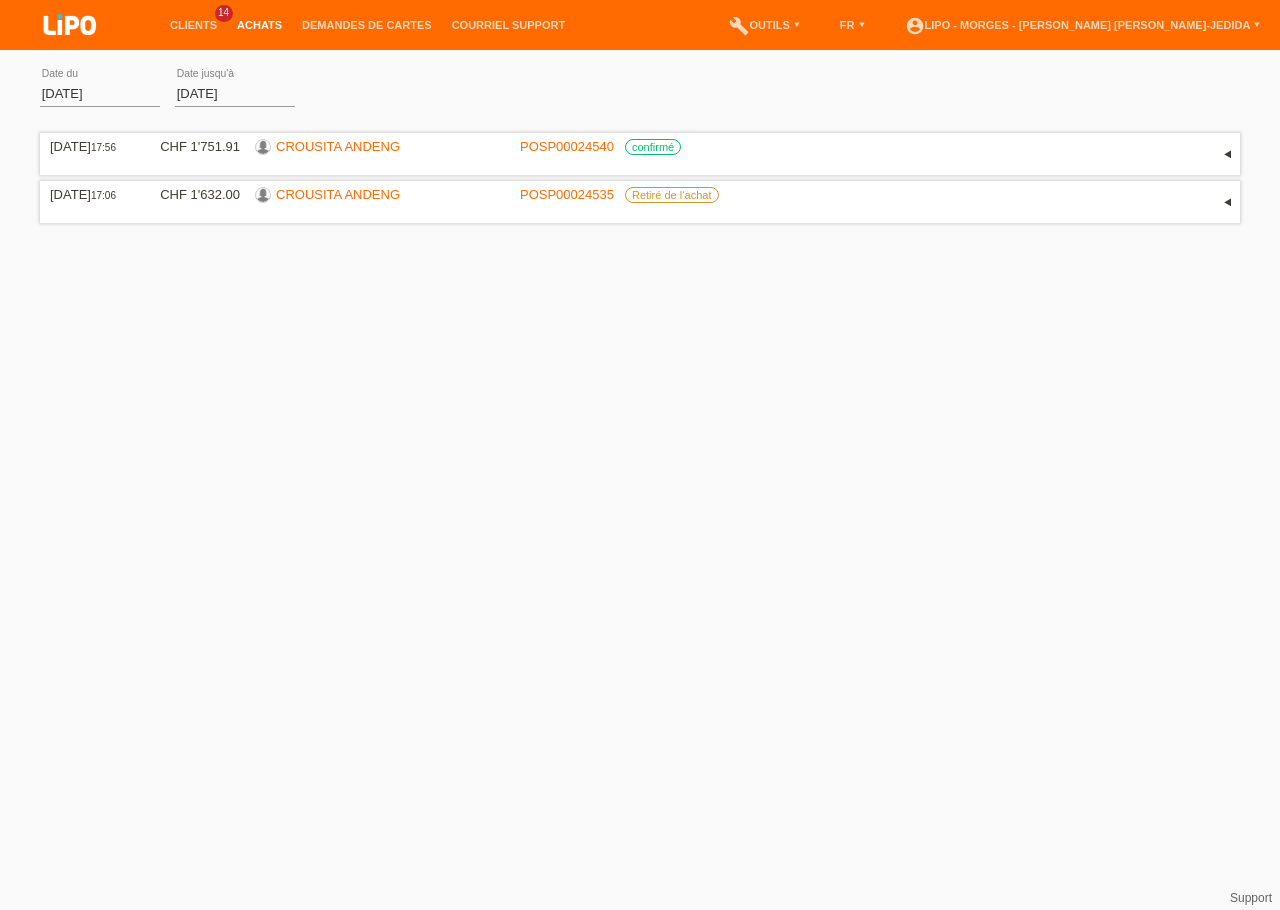 click on "Clients
14" at bounding box center [193, 25] 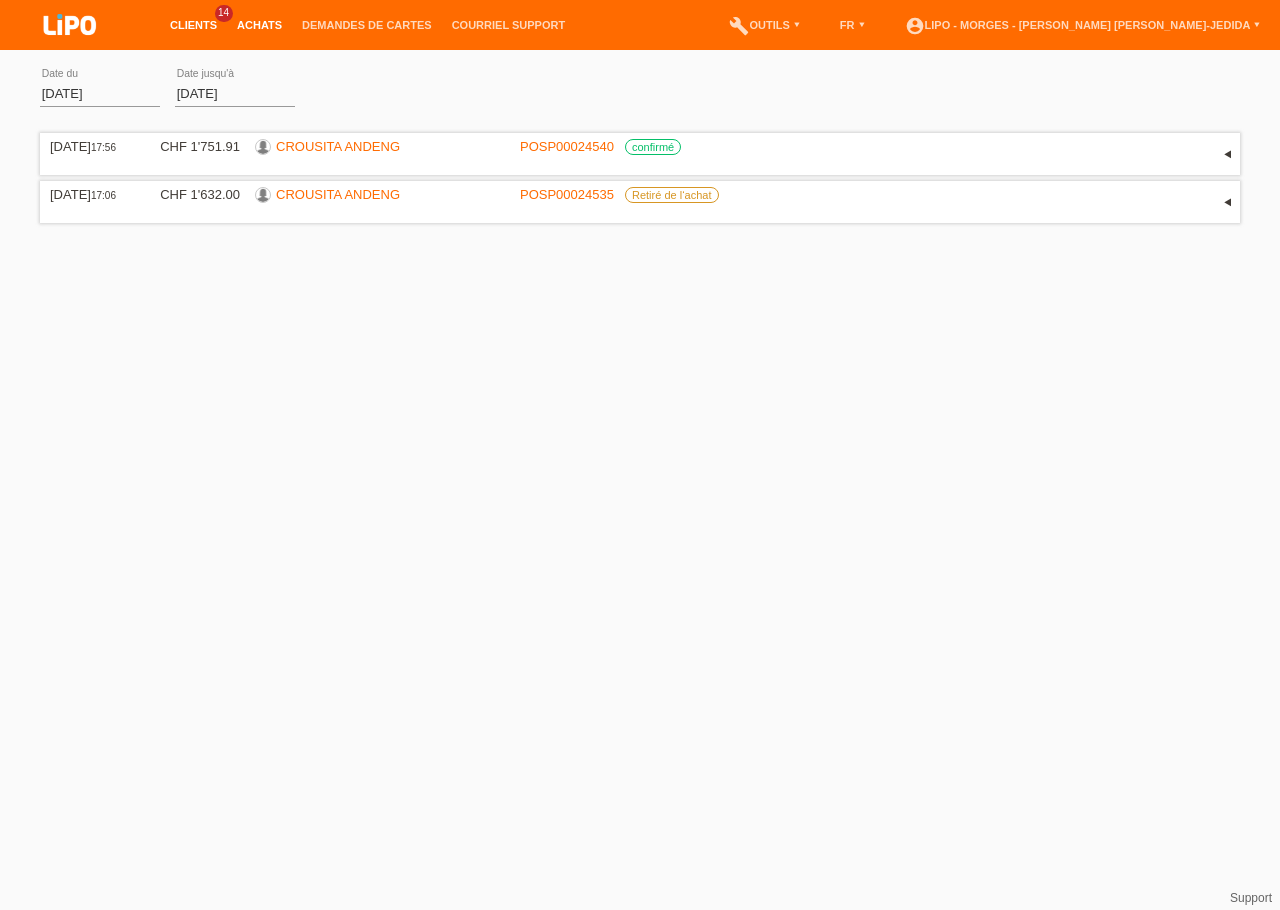 click on "Clients" at bounding box center (193, 25) 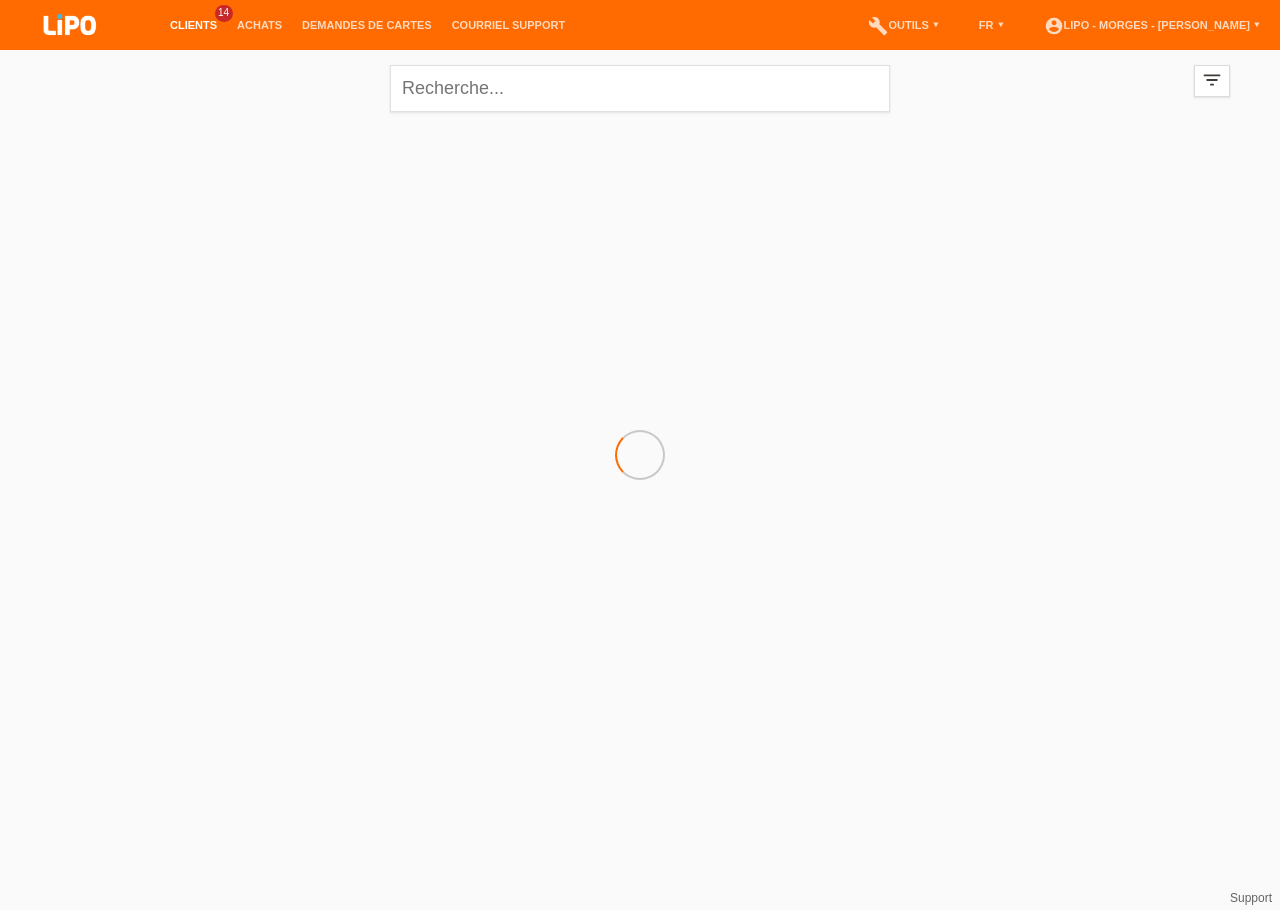 scroll, scrollTop: 0, scrollLeft: 0, axis: both 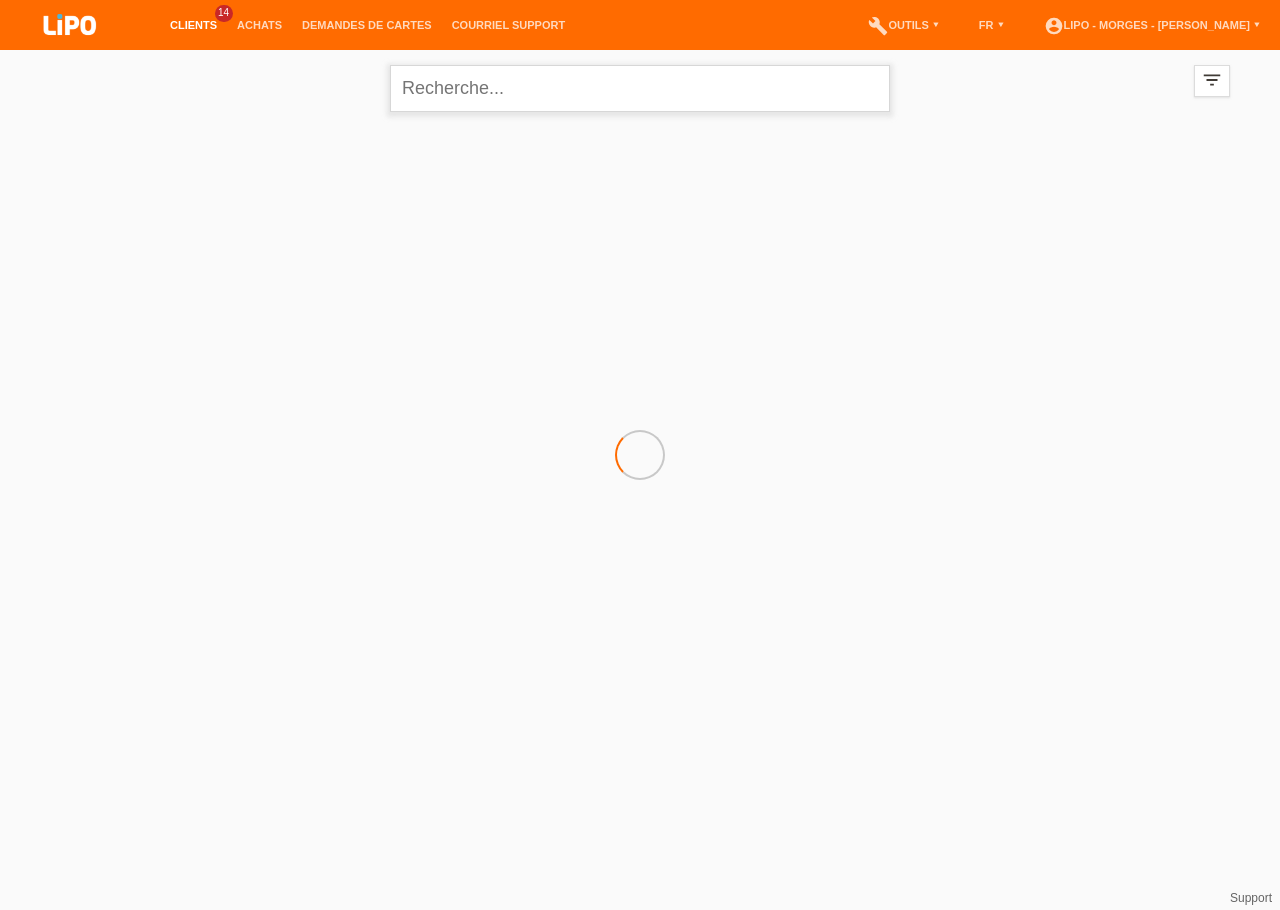 click at bounding box center [640, 88] 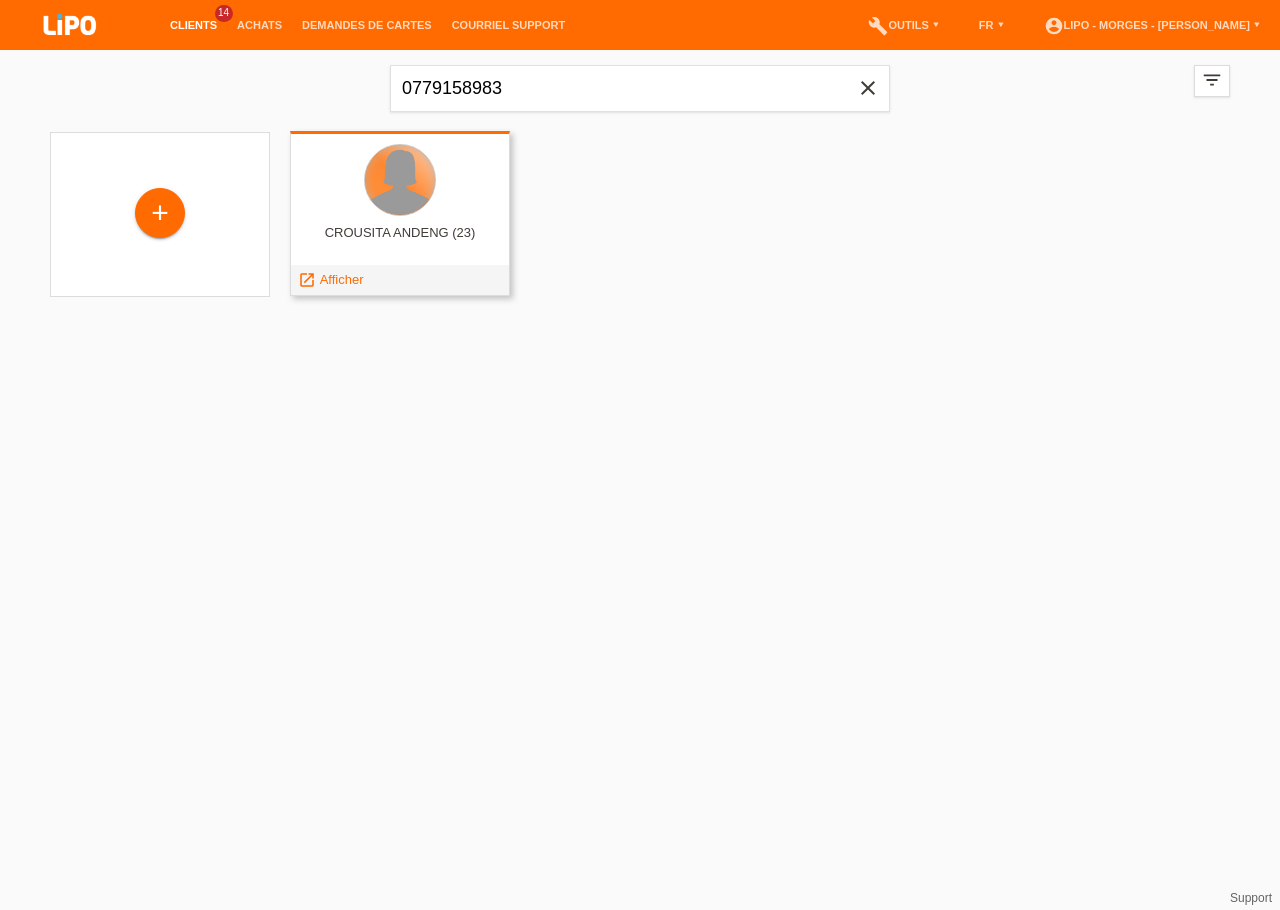 click at bounding box center [400, 180] 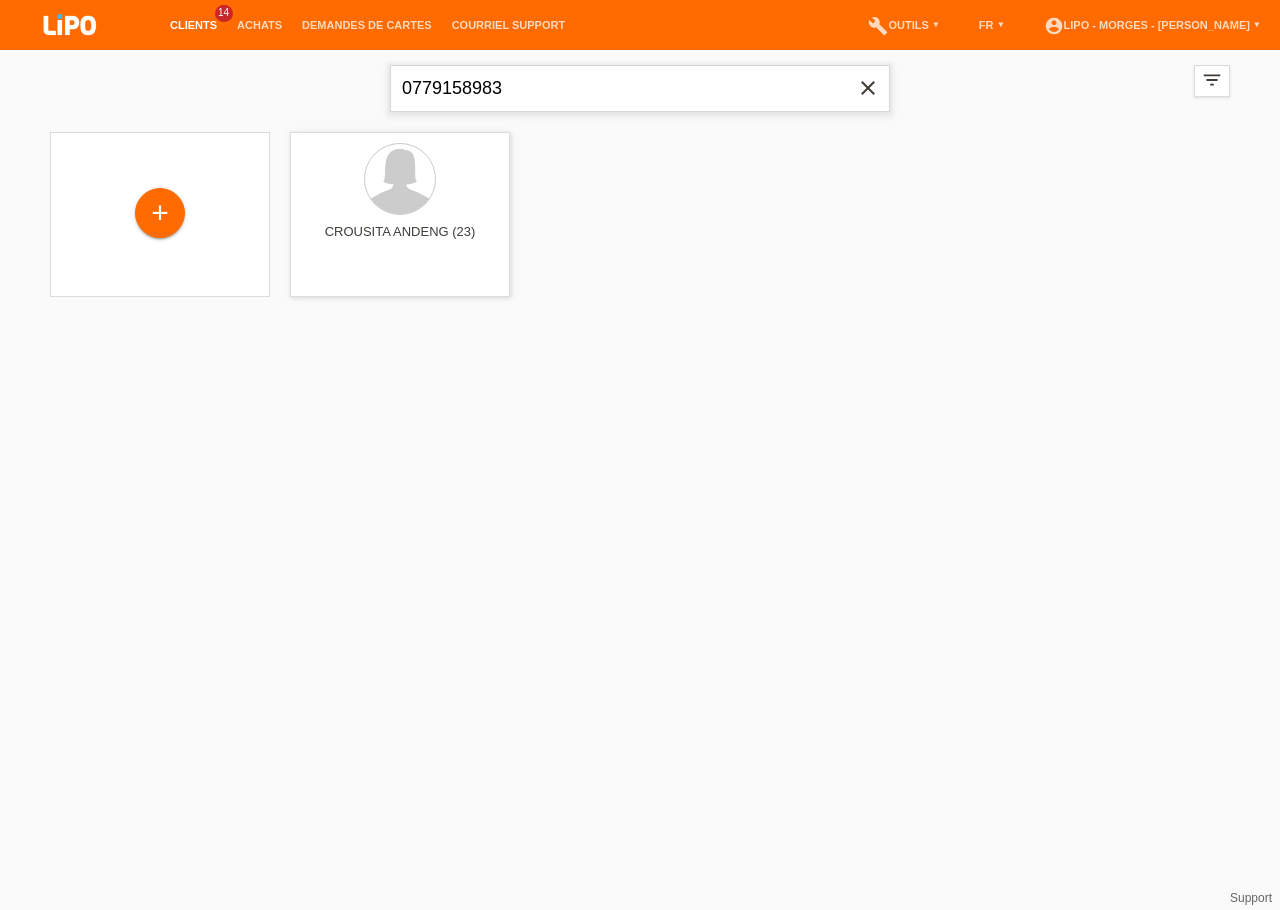 drag, startPoint x: 520, startPoint y: 100, endPoint x: 127, endPoint y: 79, distance: 393.56067 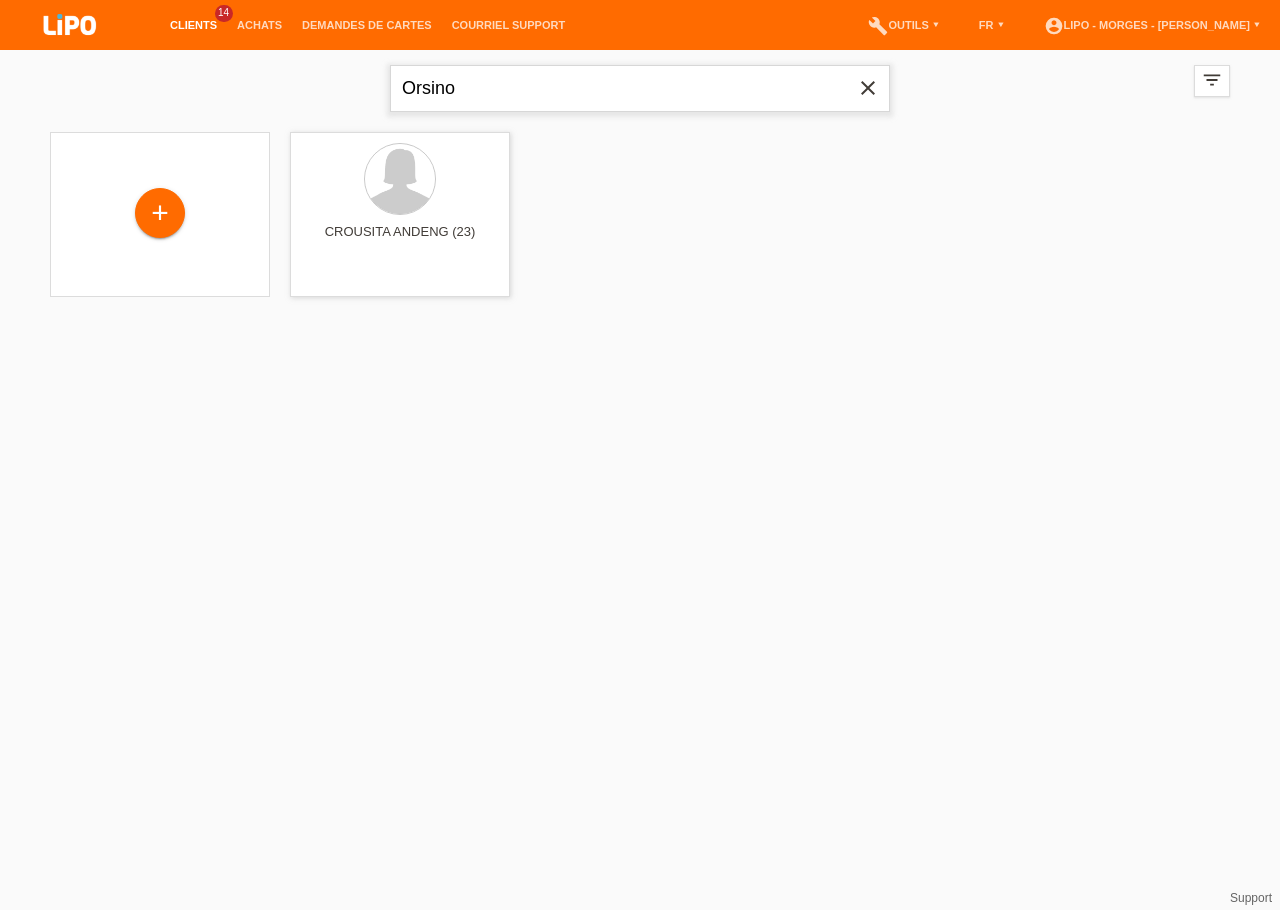 type on "Orsino" 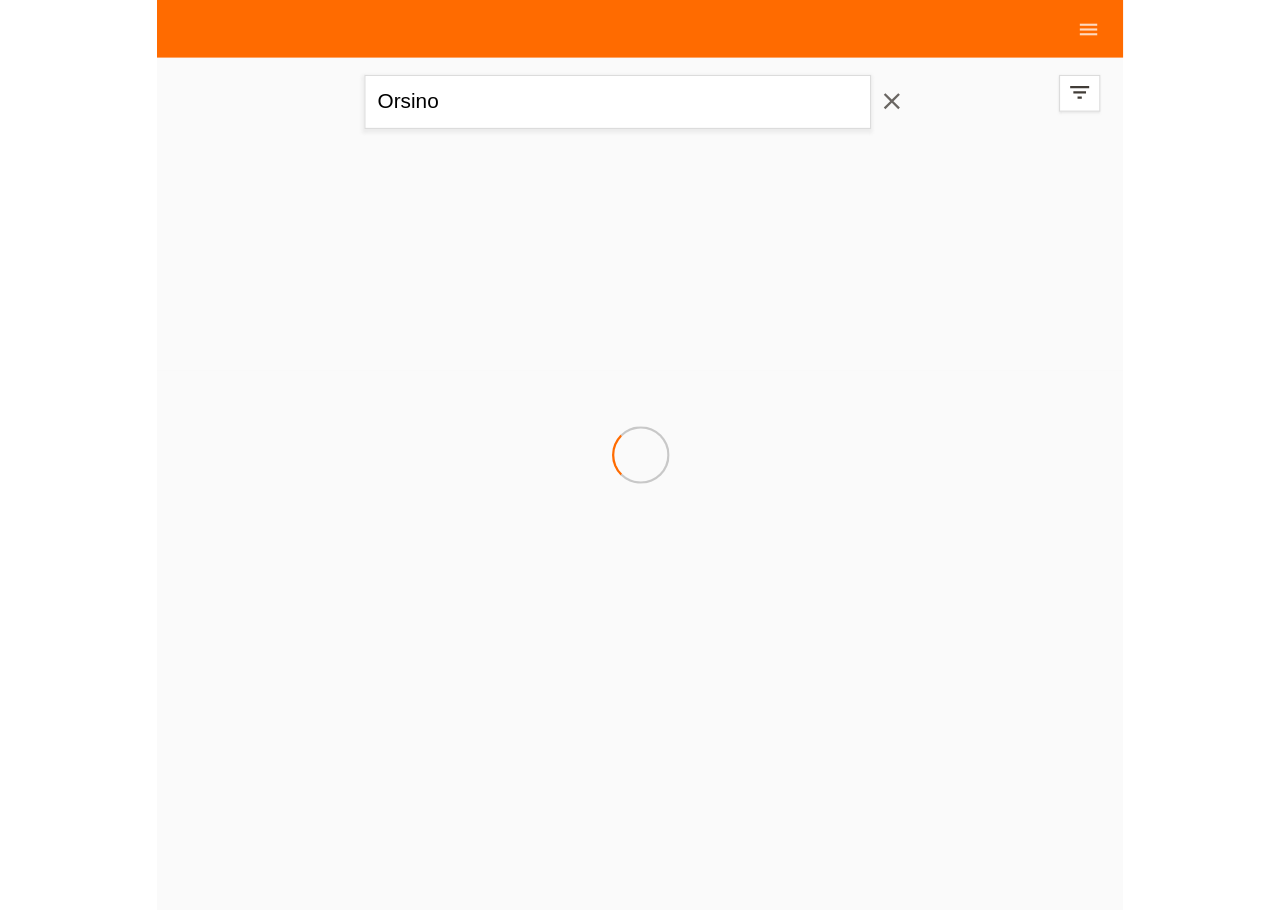 scroll, scrollTop: 0, scrollLeft: 0, axis: both 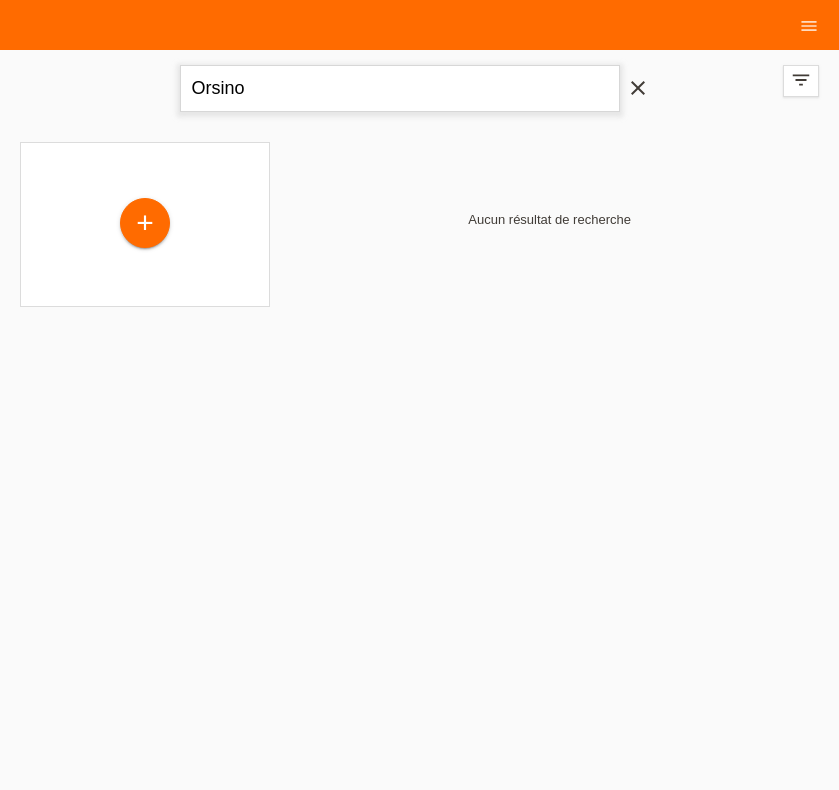 drag, startPoint x: 278, startPoint y: 90, endPoint x: 27, endPoint y: 61, distance: 252.66974 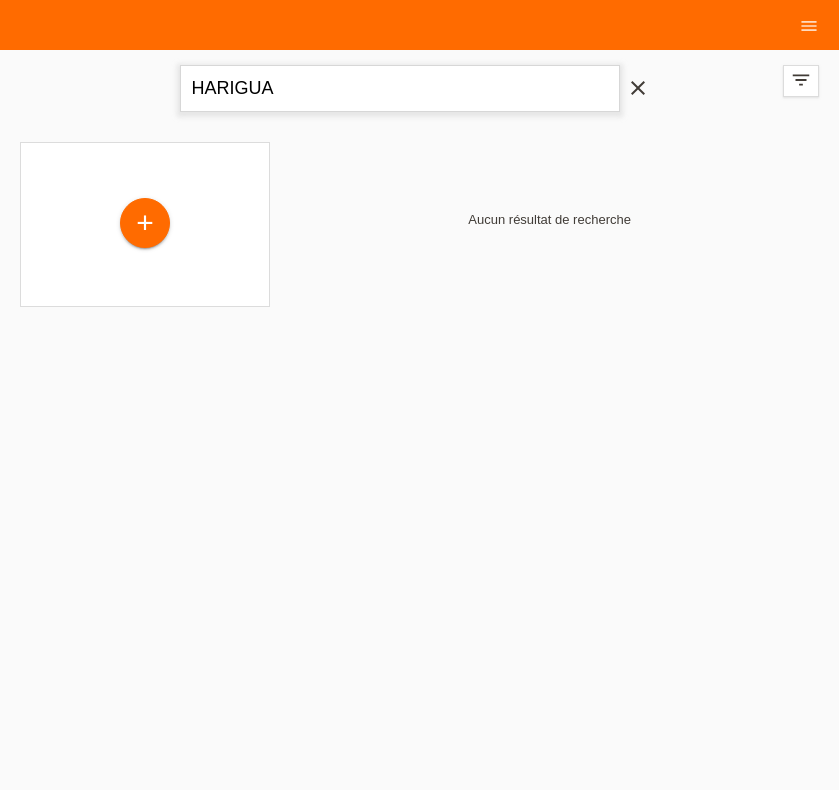 type on "HARIGUA" 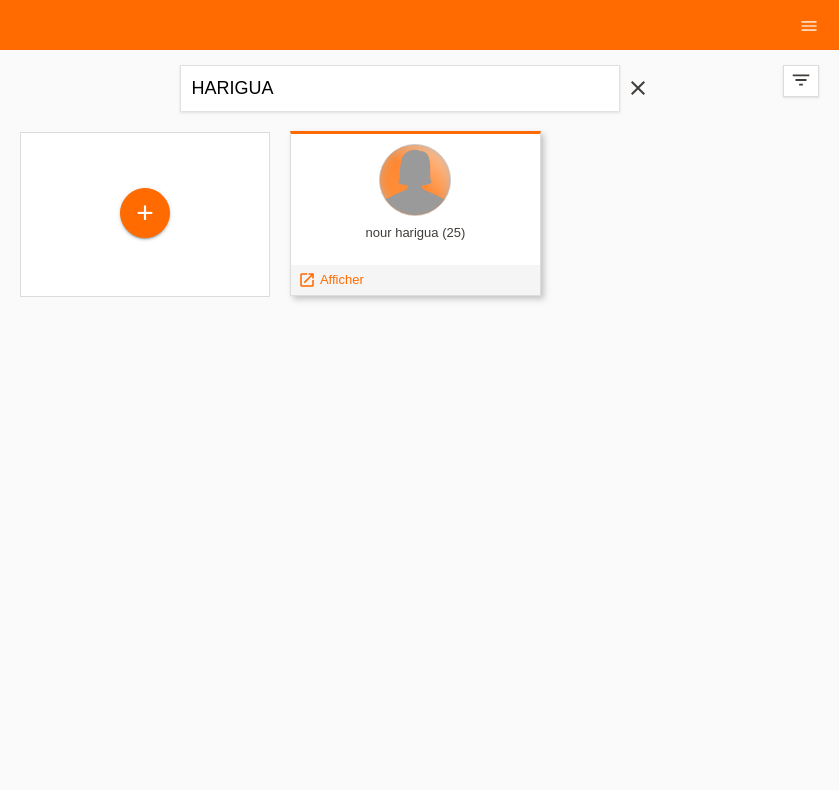 click at bounding box center [415, 180] 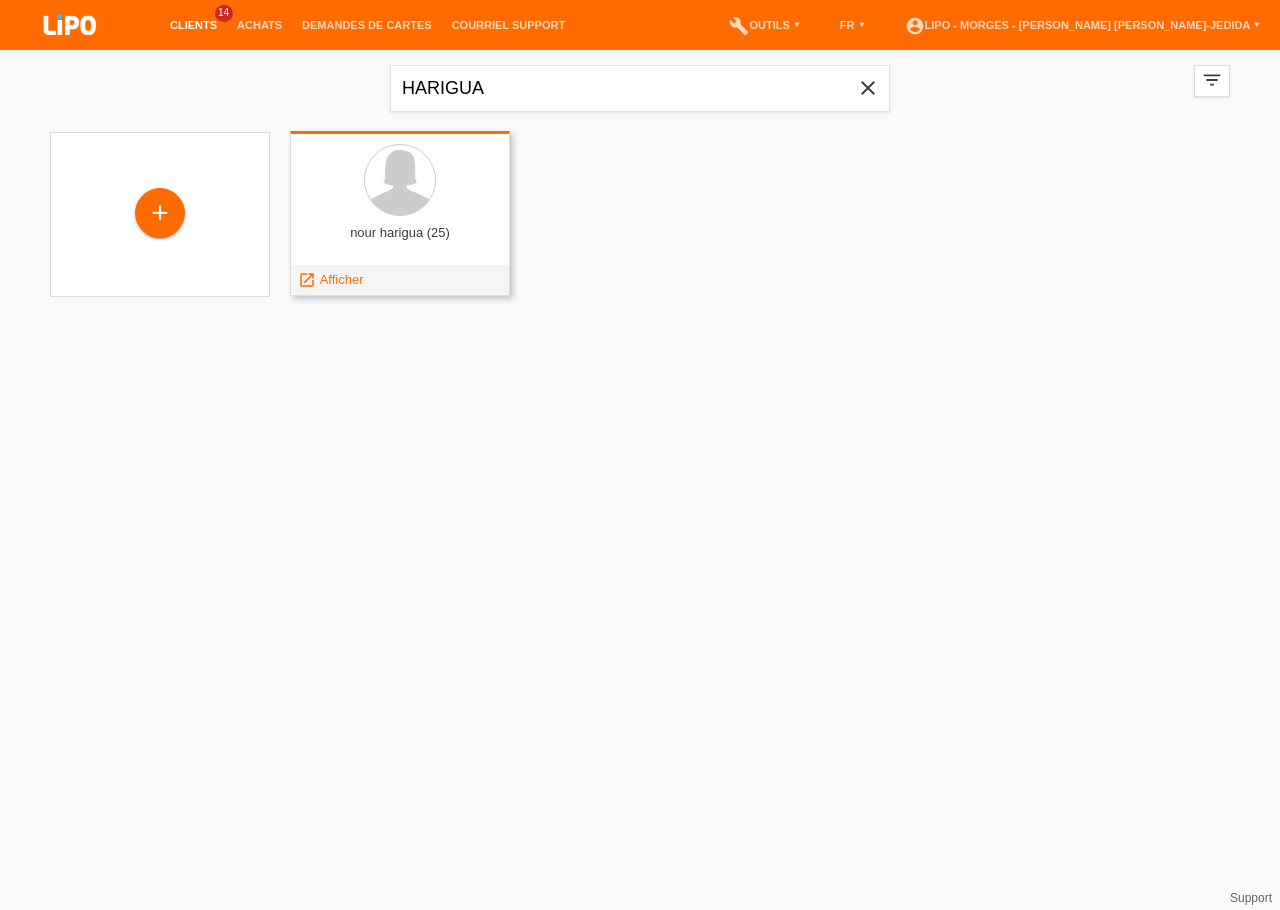 click at bounding box center (400, 181) 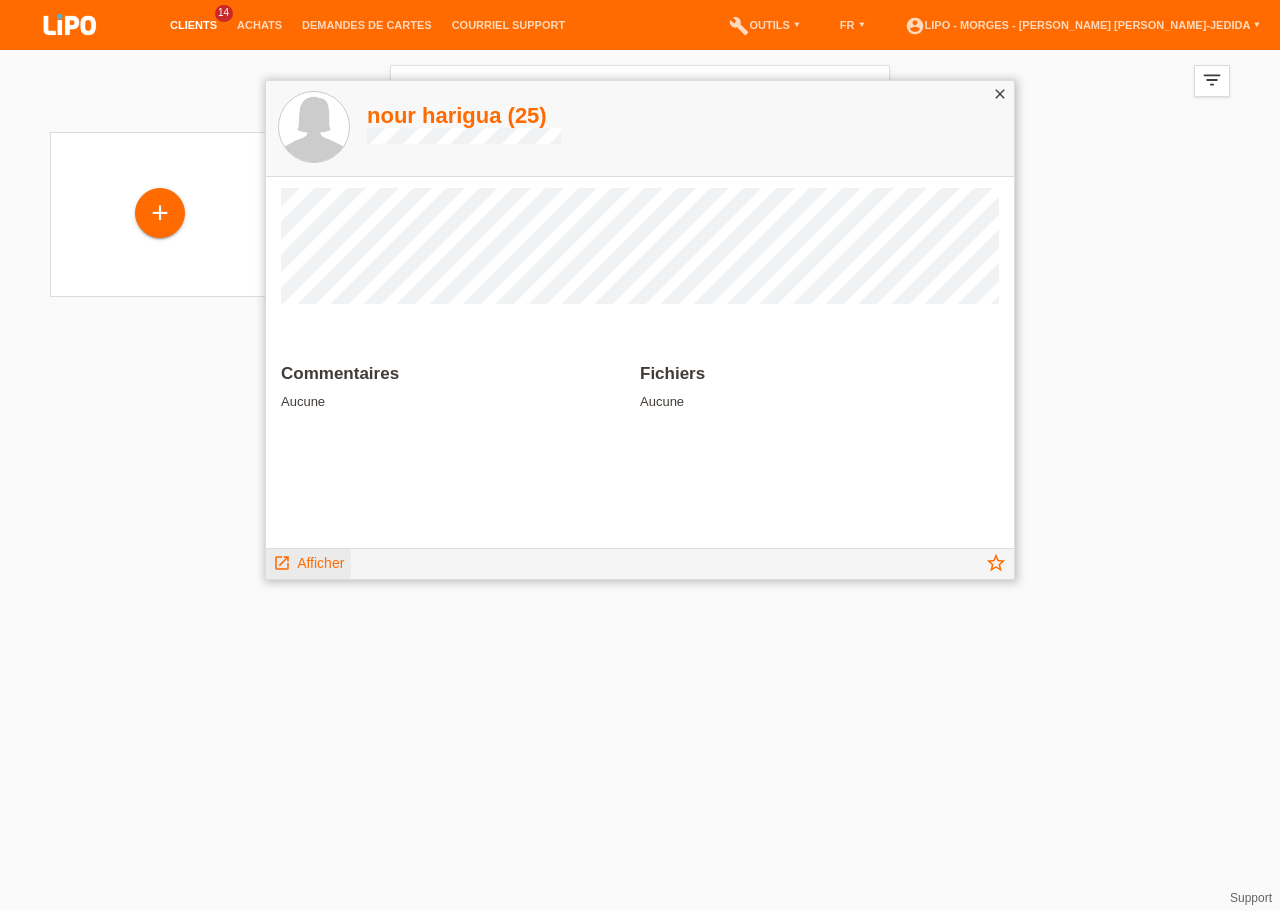 click on "Afficher" at bounding box center [320, 563] 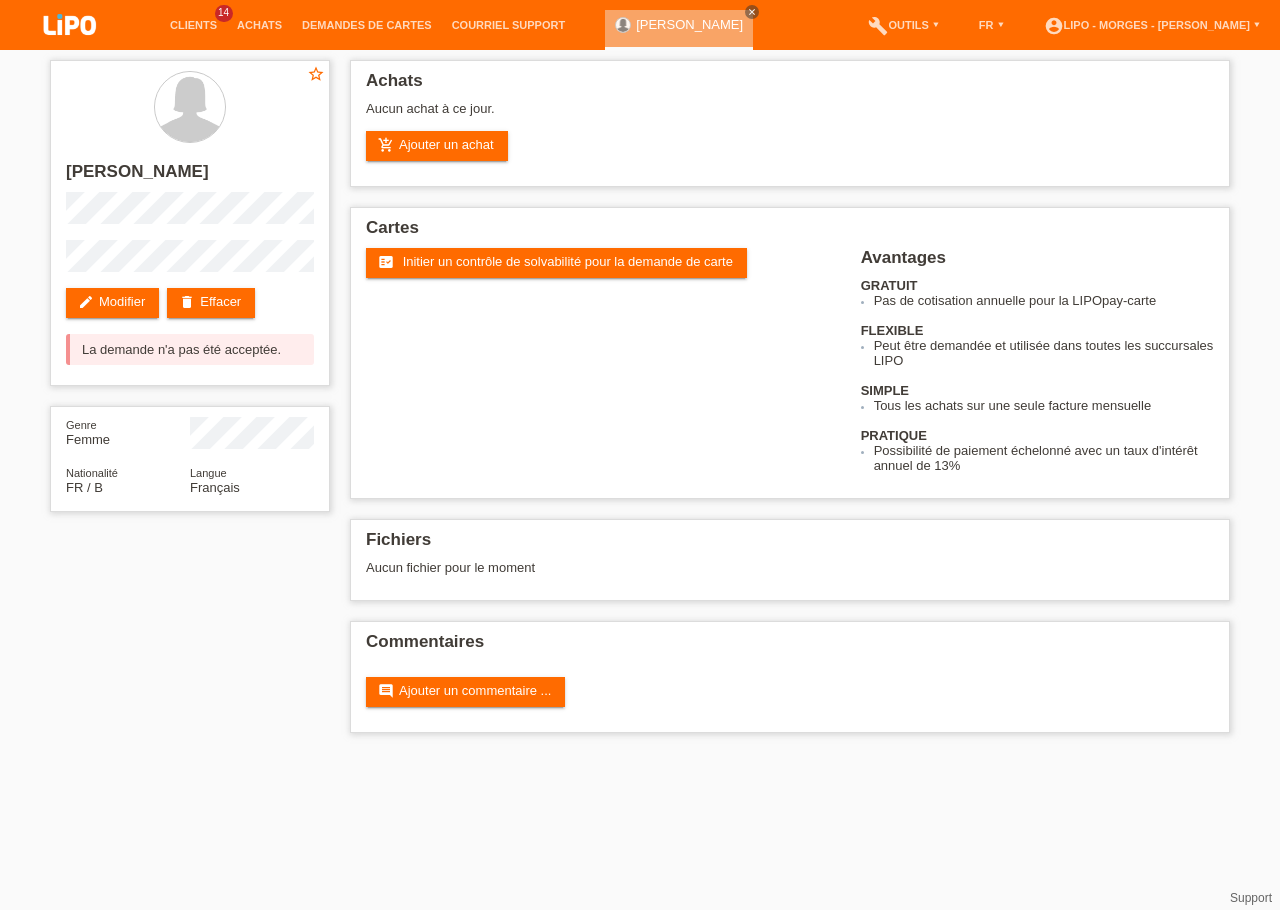 scroll, scrollTop: 0, scrollLeft: 0, axis: both 